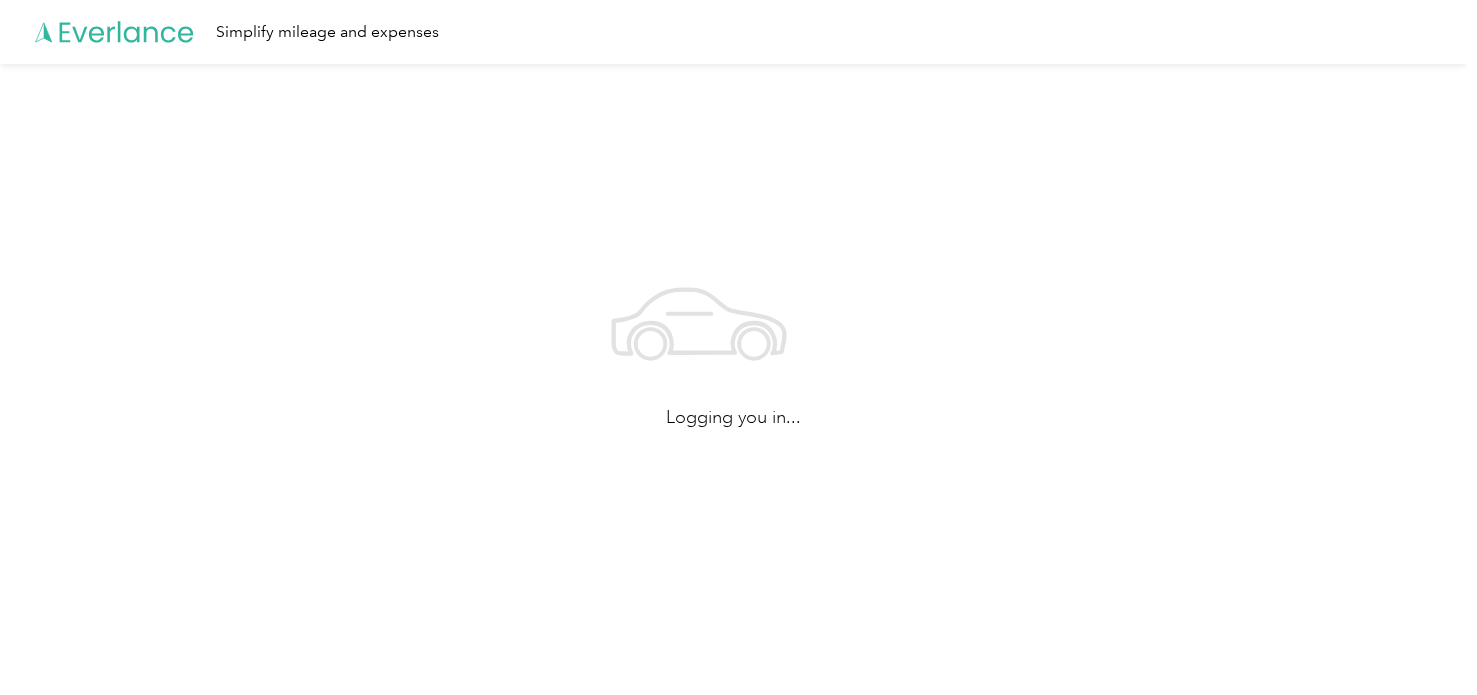 scroll, scrollTop: 0, scrollLeft: 0, axis: both 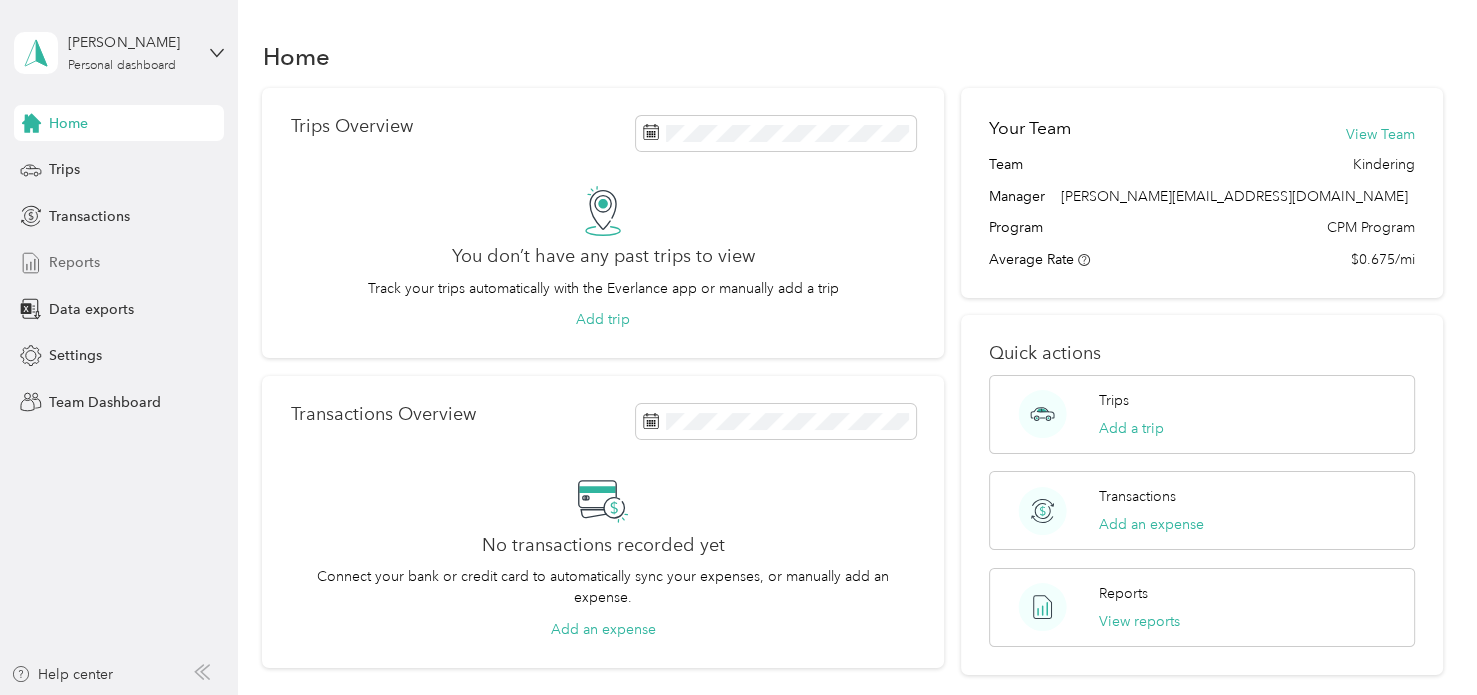 click on "Reports" at bounding box center [74, 262] 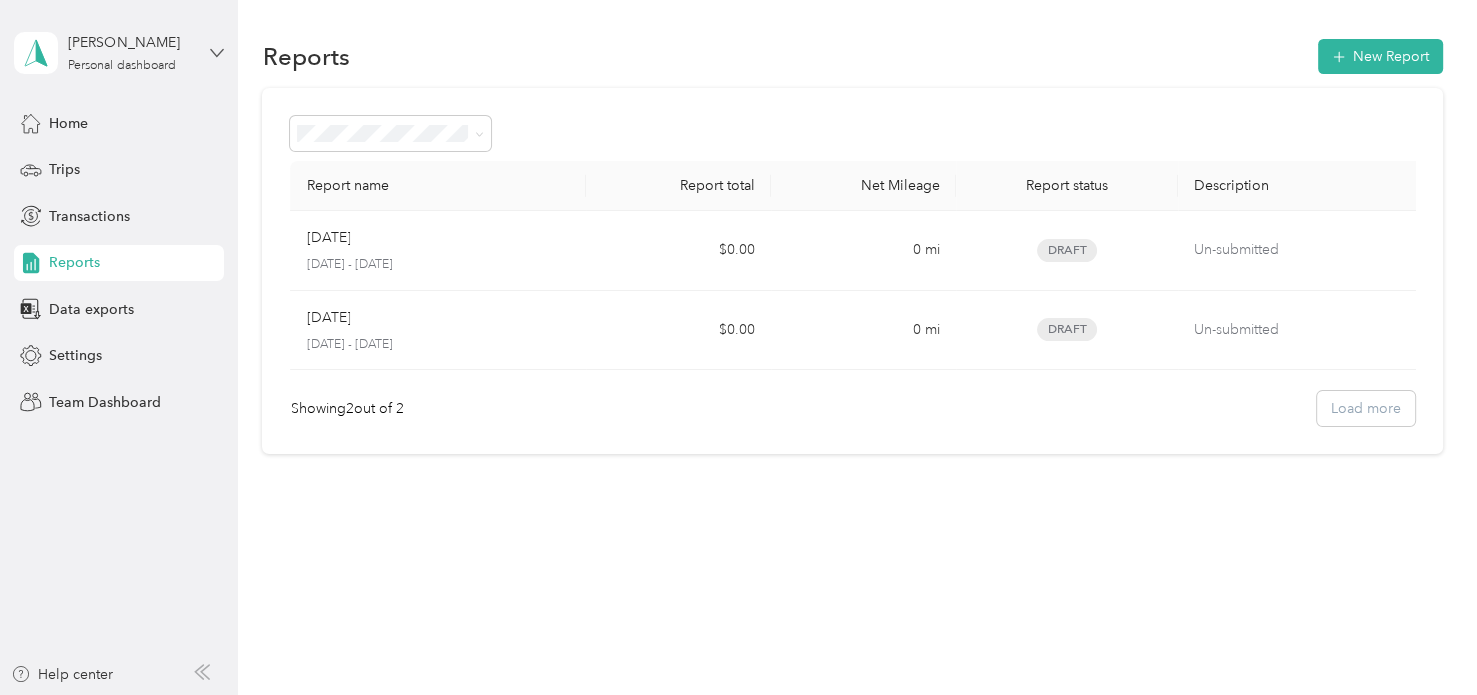 click 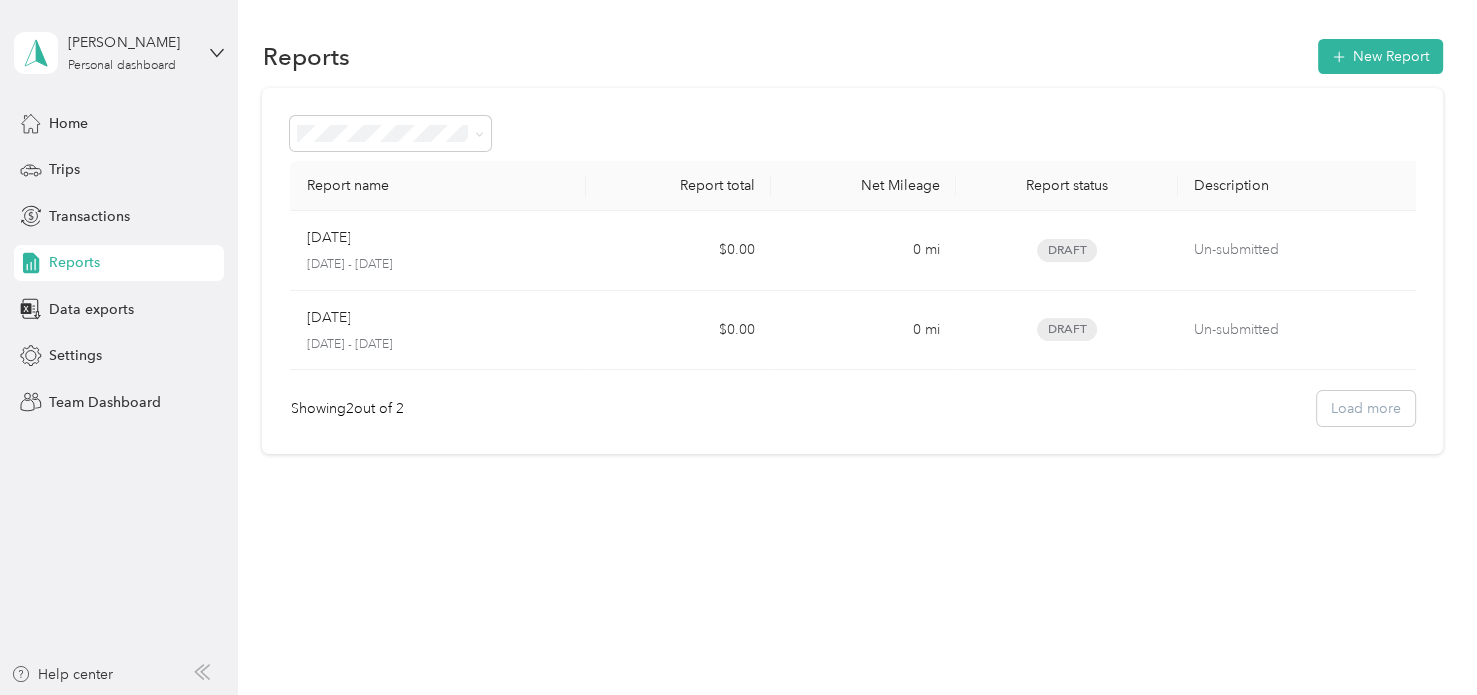 click on "Team dashboard" at bounding box center [85, 164] 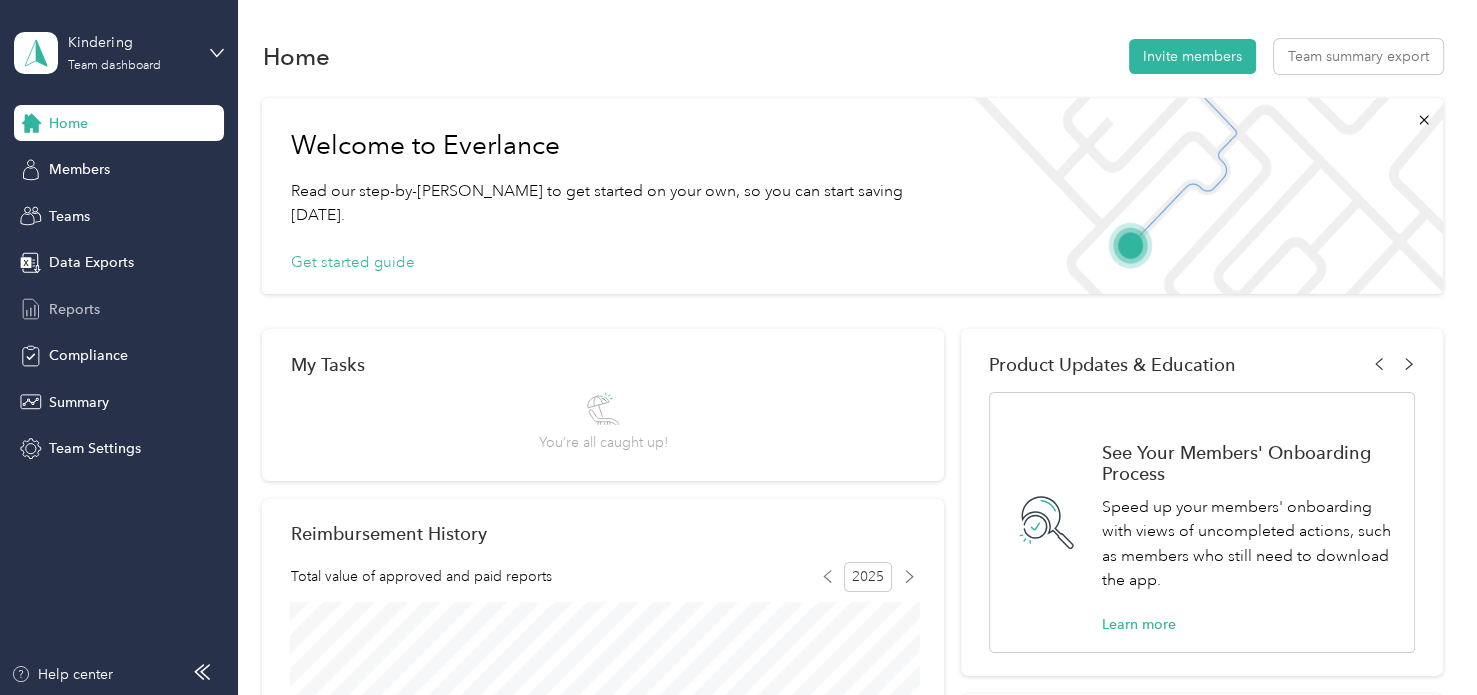 click on "Reports" at bounding box center [74, 309] 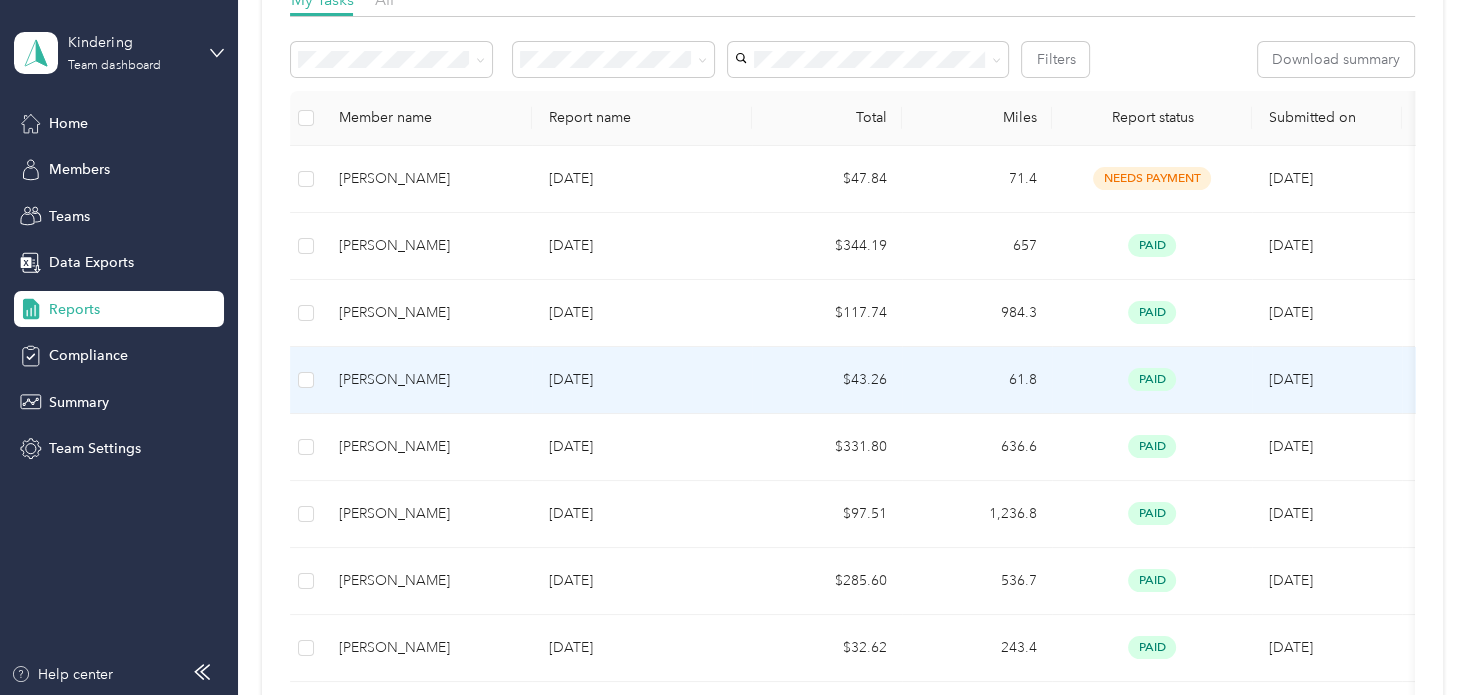 scroll, scrollTop: 0, scrollLeft: 0, axis: both 